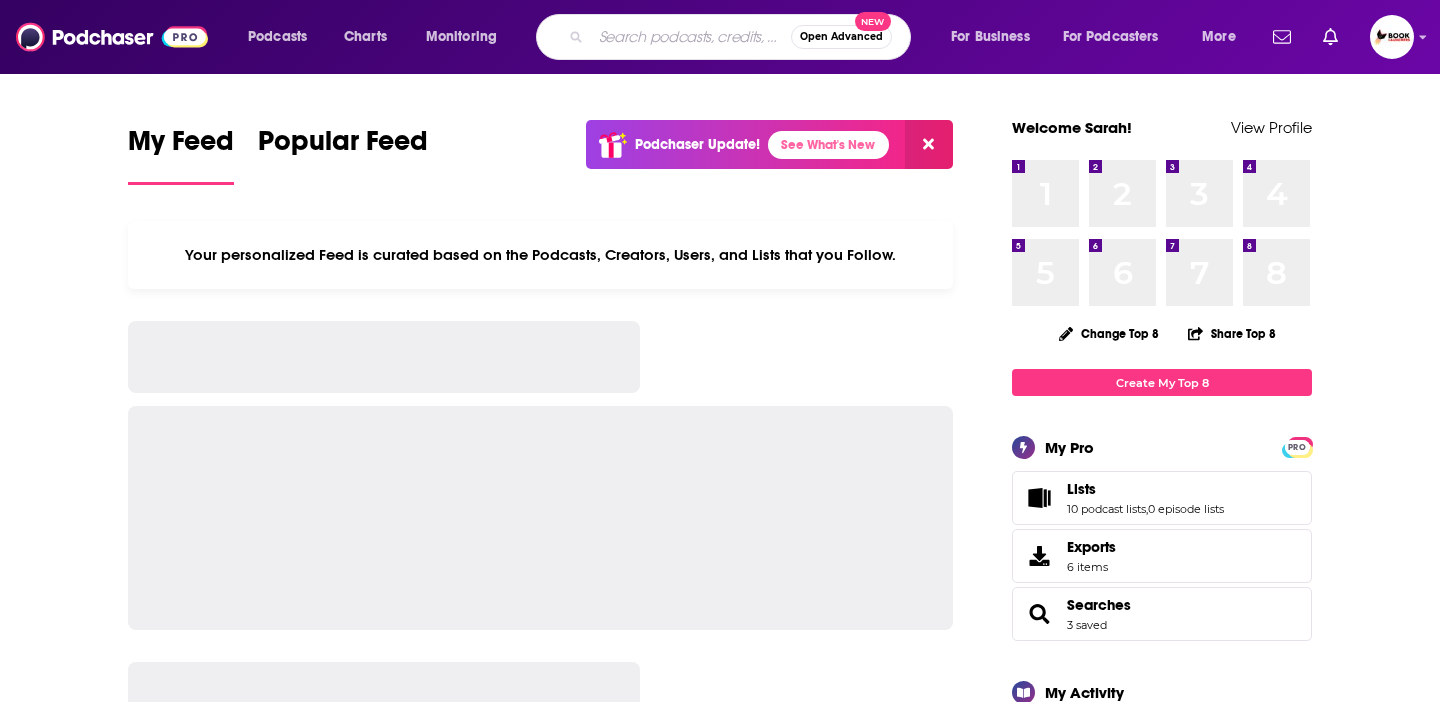 click at bounding box center (691, 37) 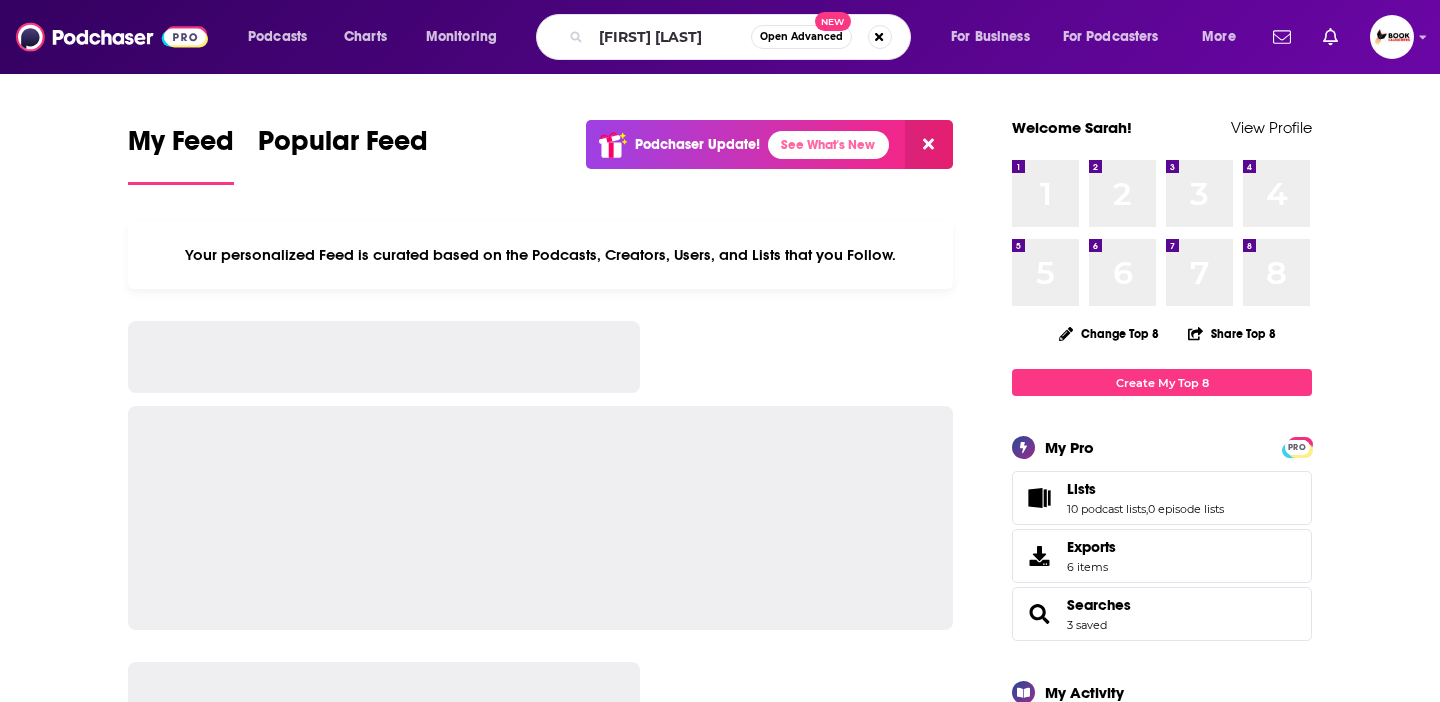 type on "[FIRST] [LAST]" 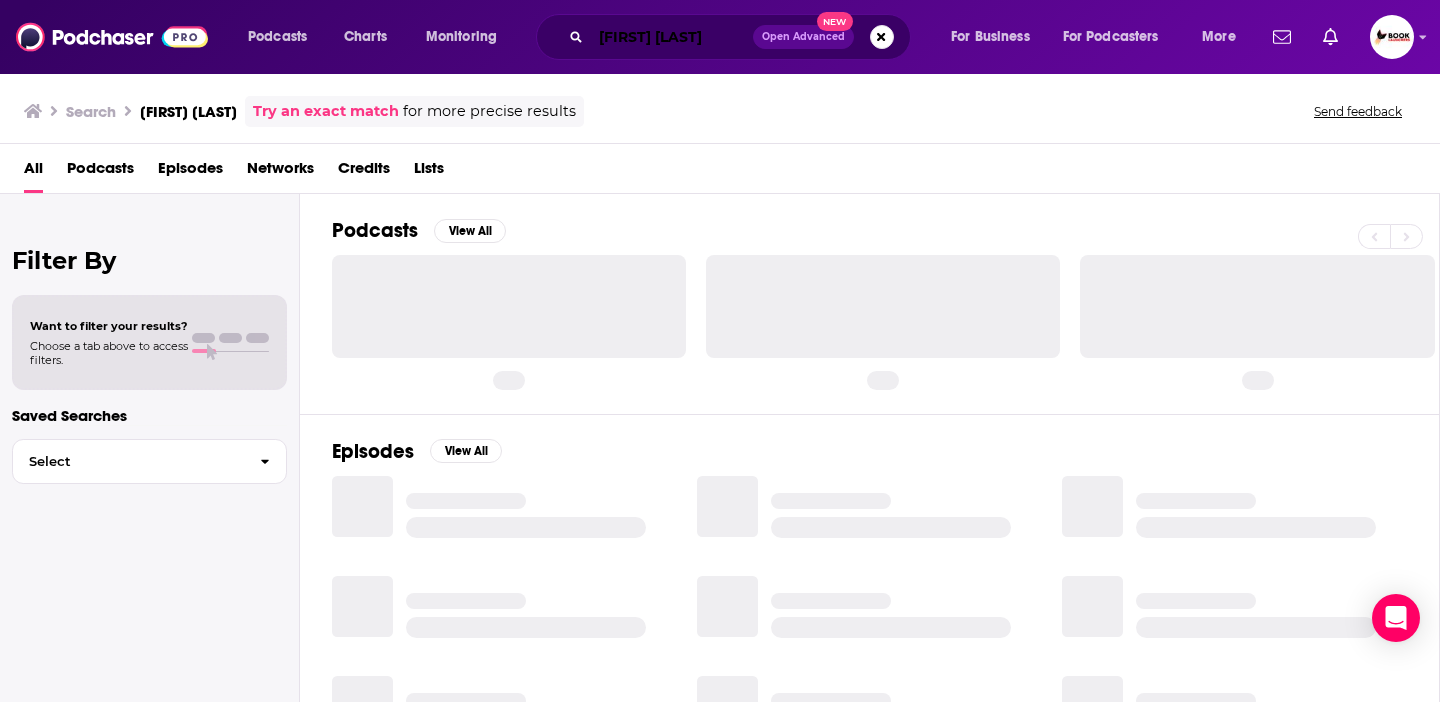 click on "[FIRST] [LAST]" at bounding box center [672, 37] 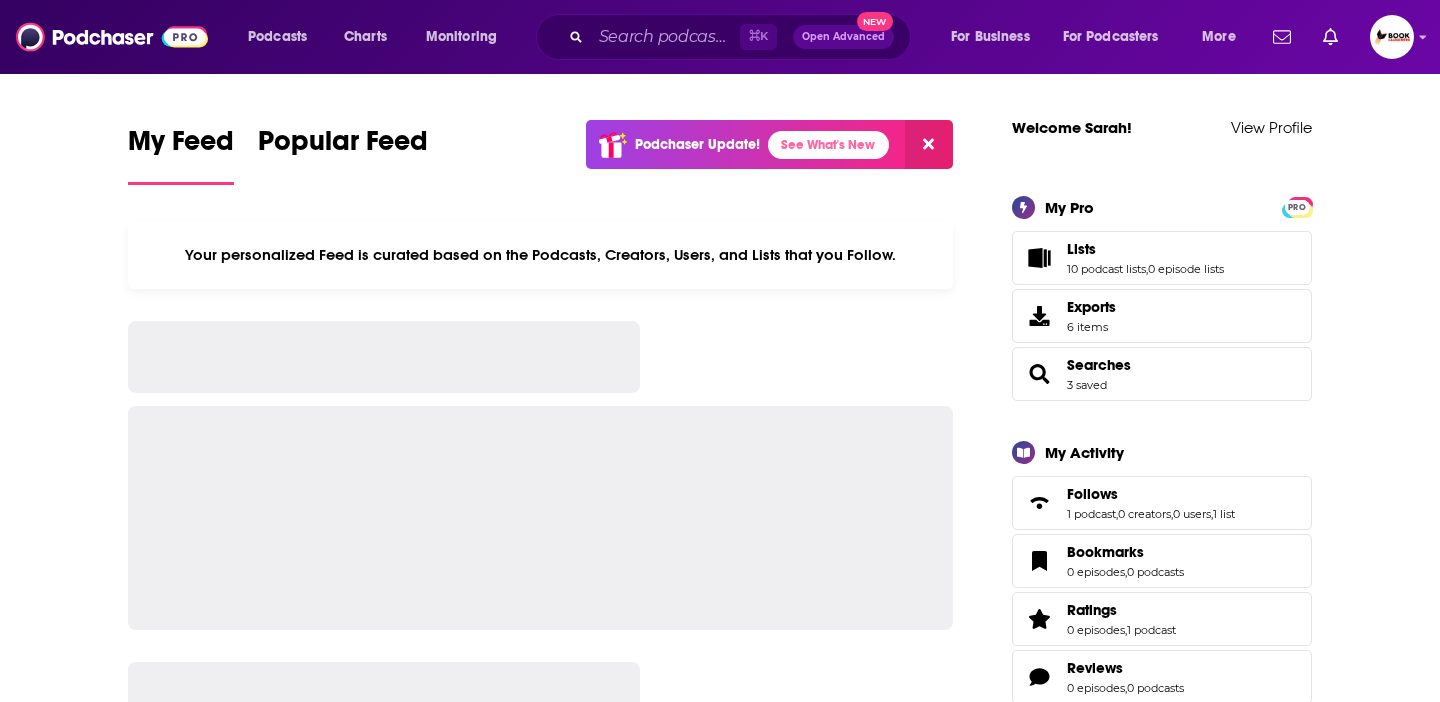 scroll, scrollTop: 0, scrollLeft: 0, axis: both 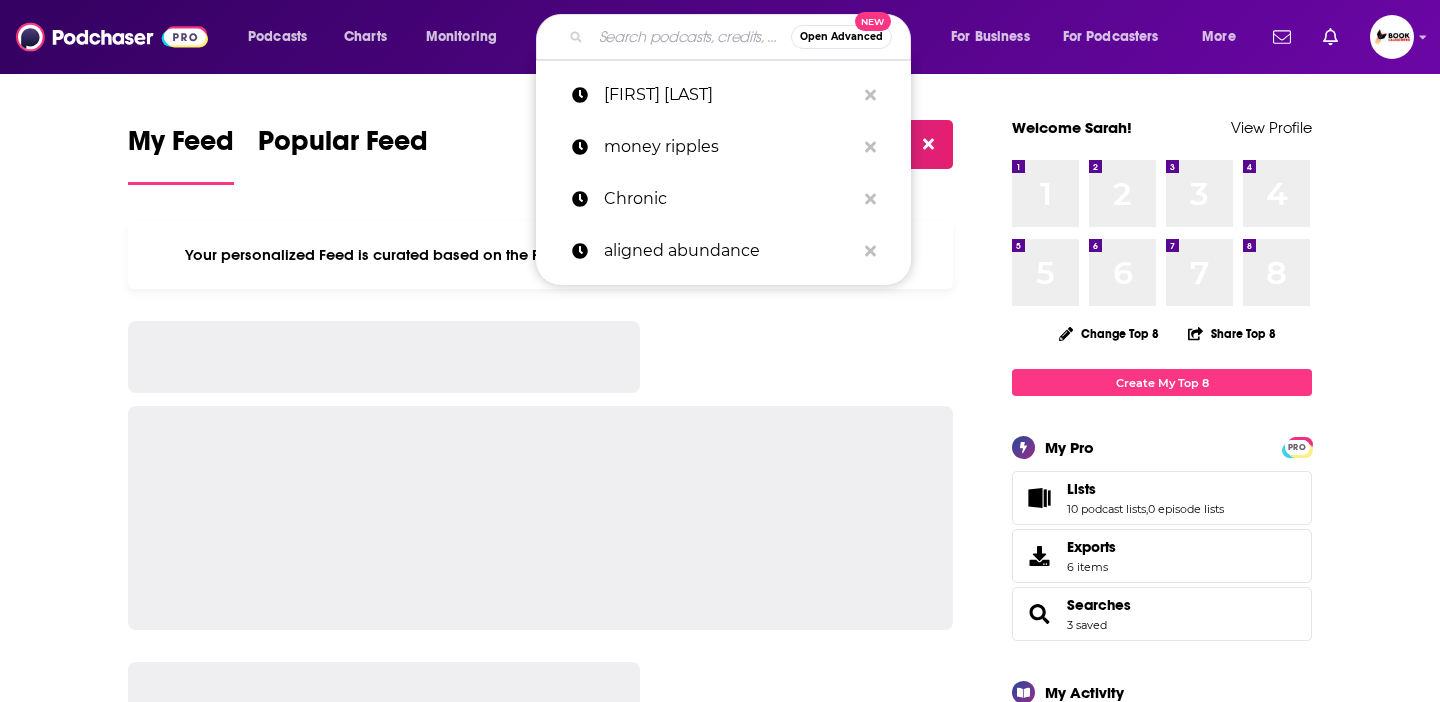 click at bounding box center [691, 37] 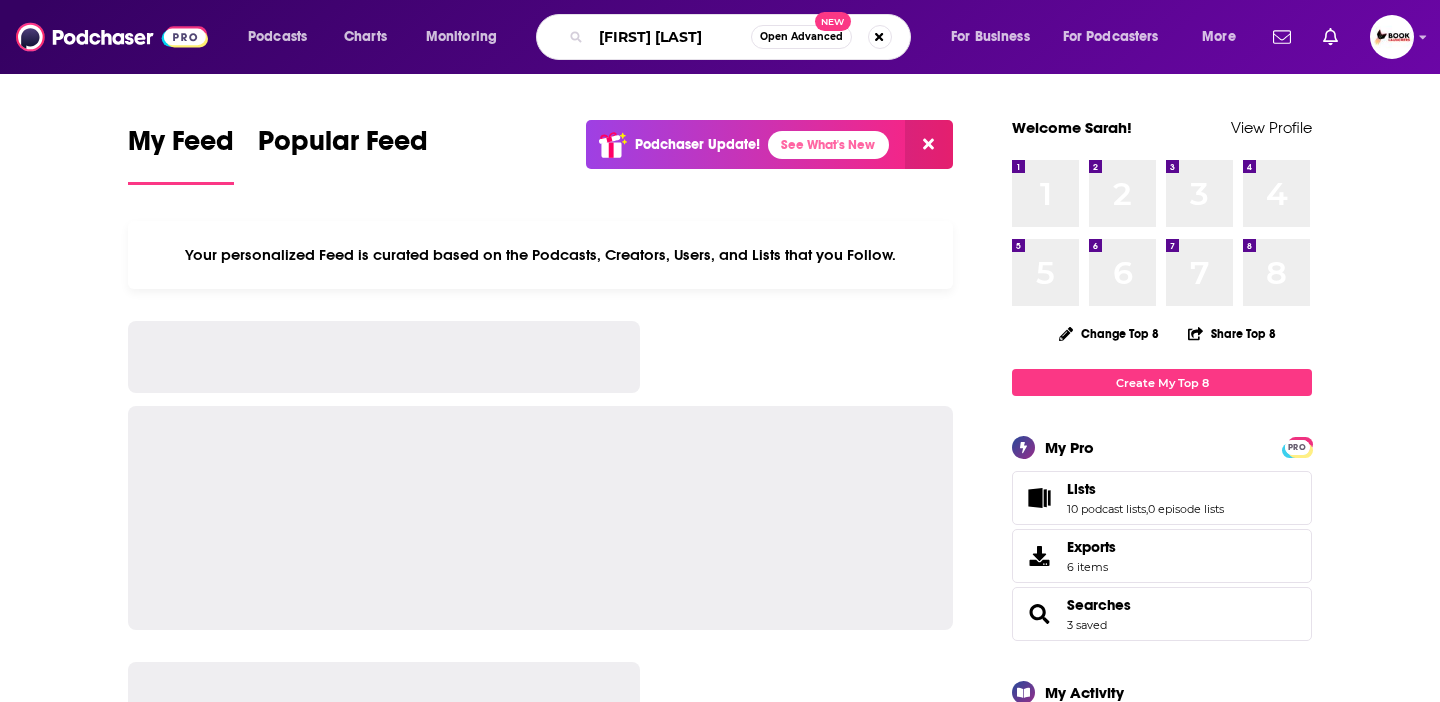 type on "[NAME] [LAST]" 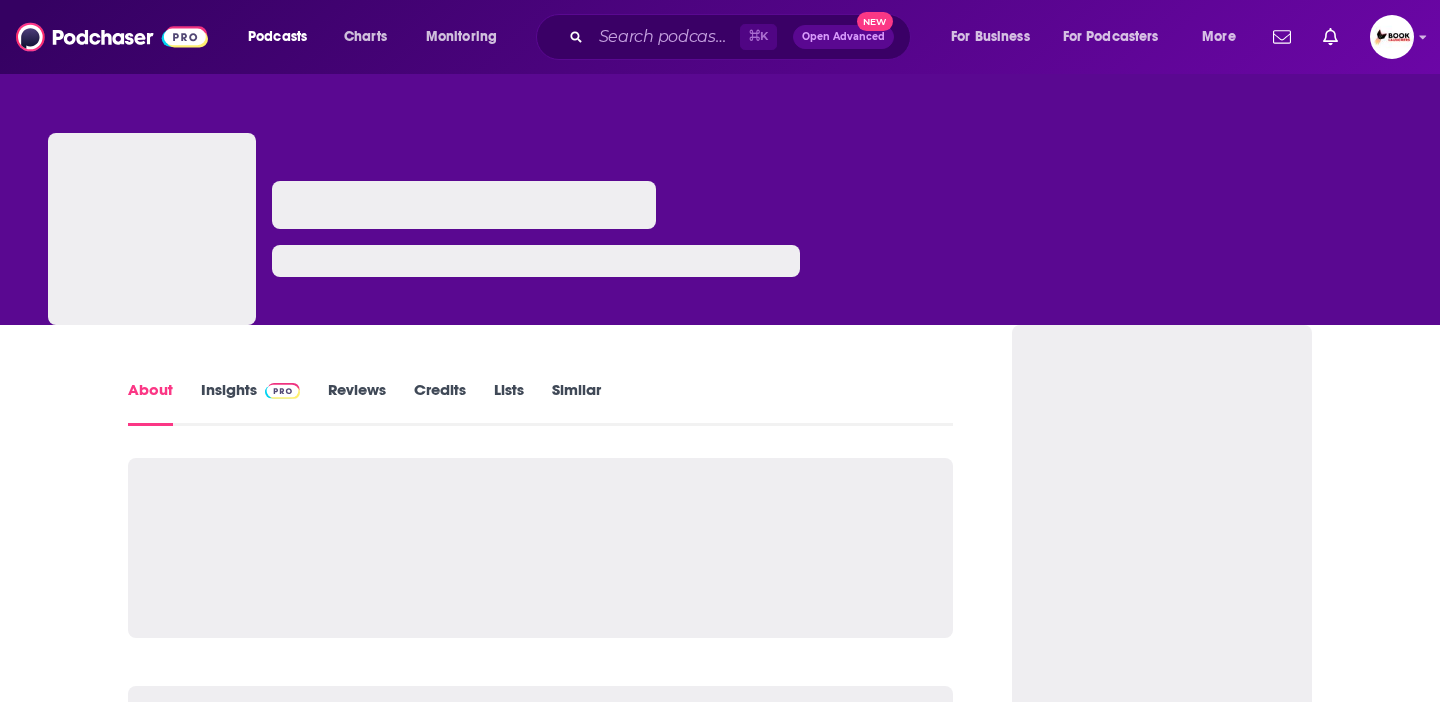 scroll, scrollTop: 0, scrollLeft: 0, axis: both 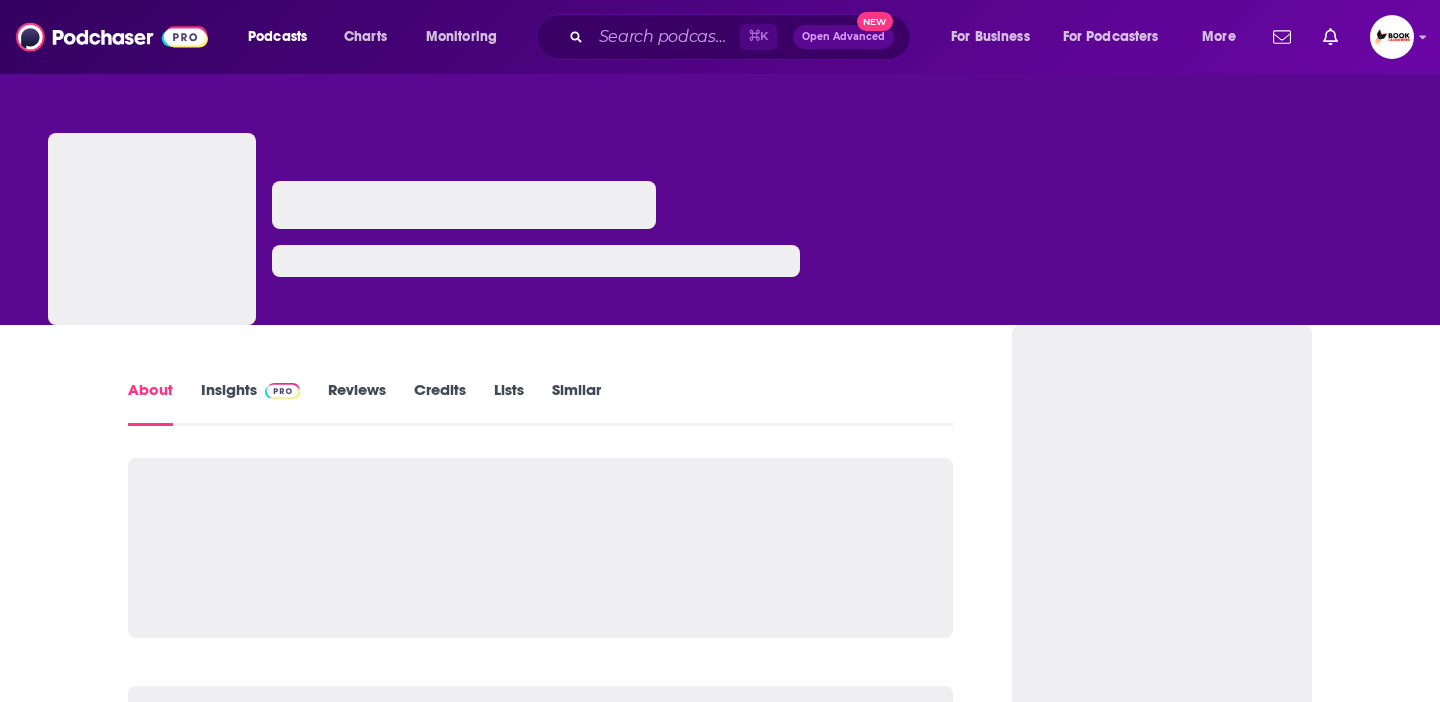 click on "Insights" at bounding box center [250, 403] 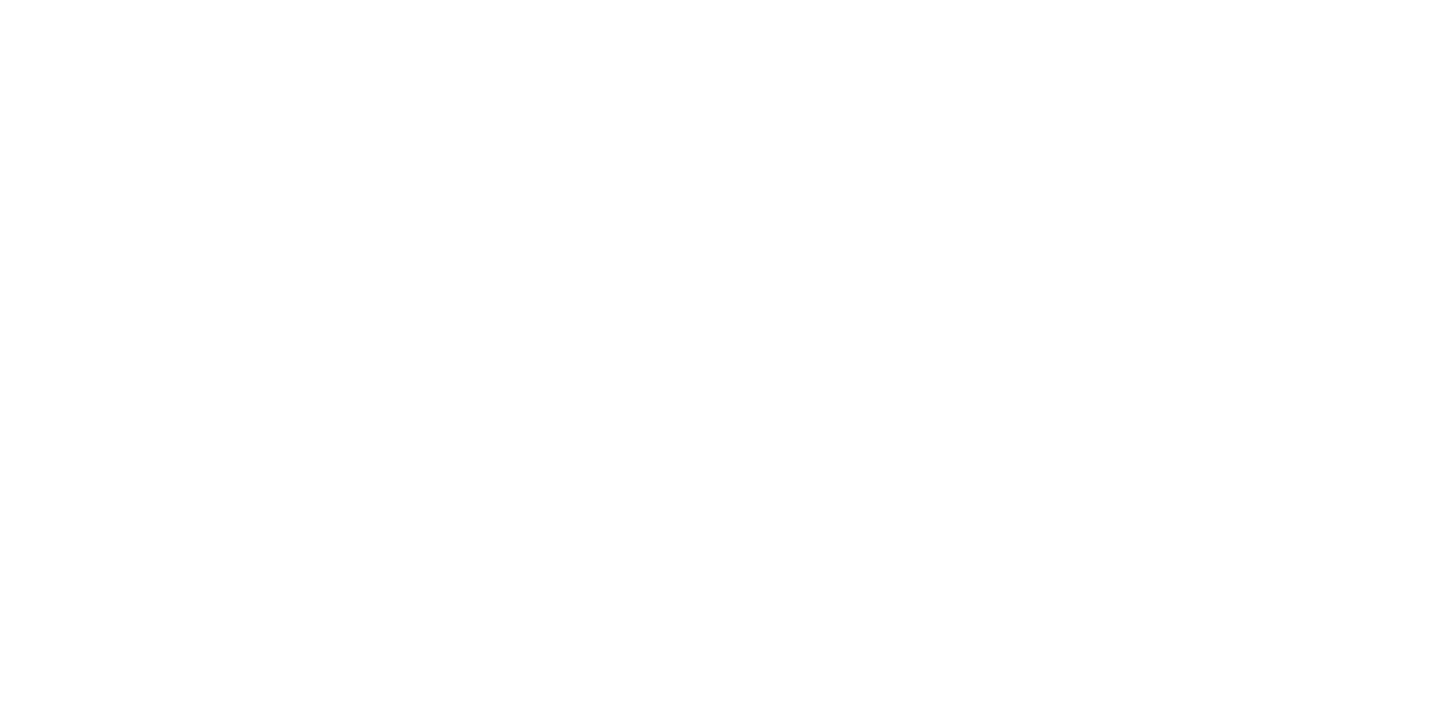 scroll, scrollTop: 0, scrollLeft: 0, axis: both 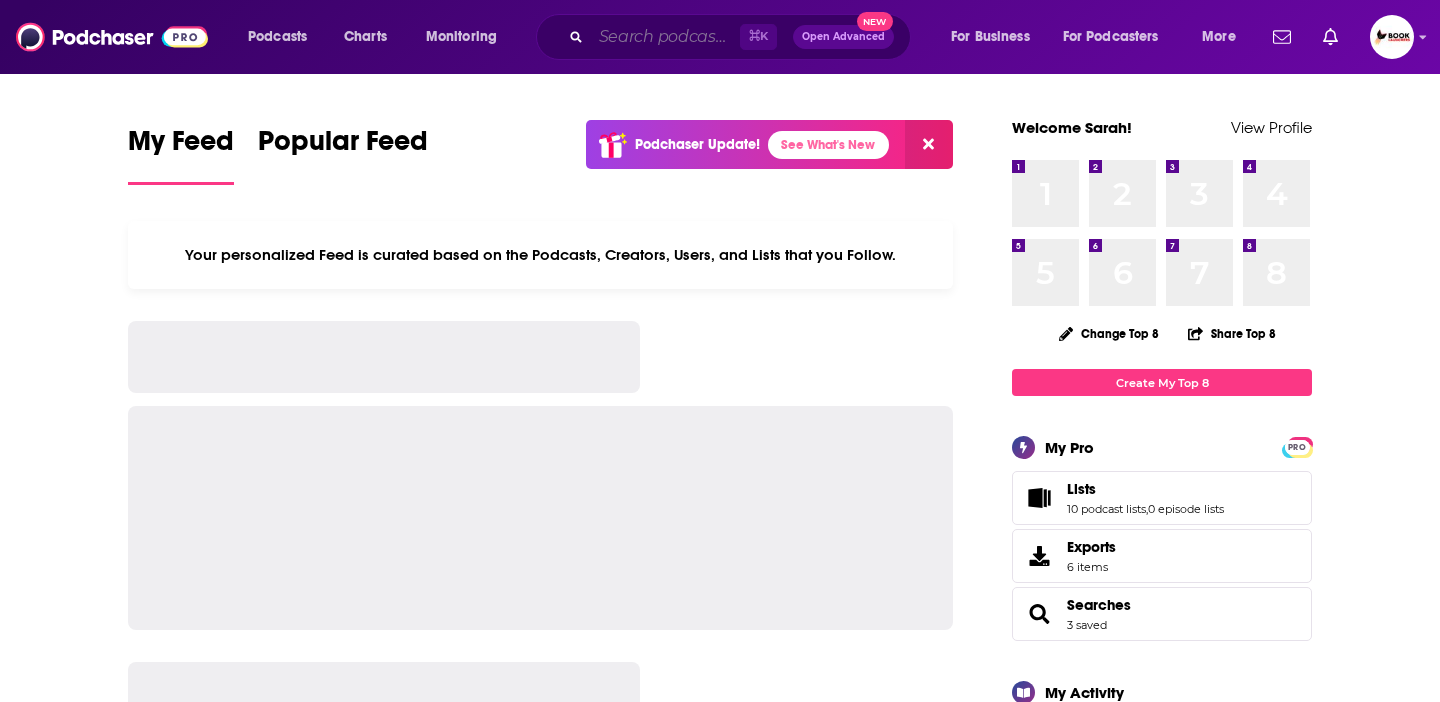 click at bounding box center (665, 37) 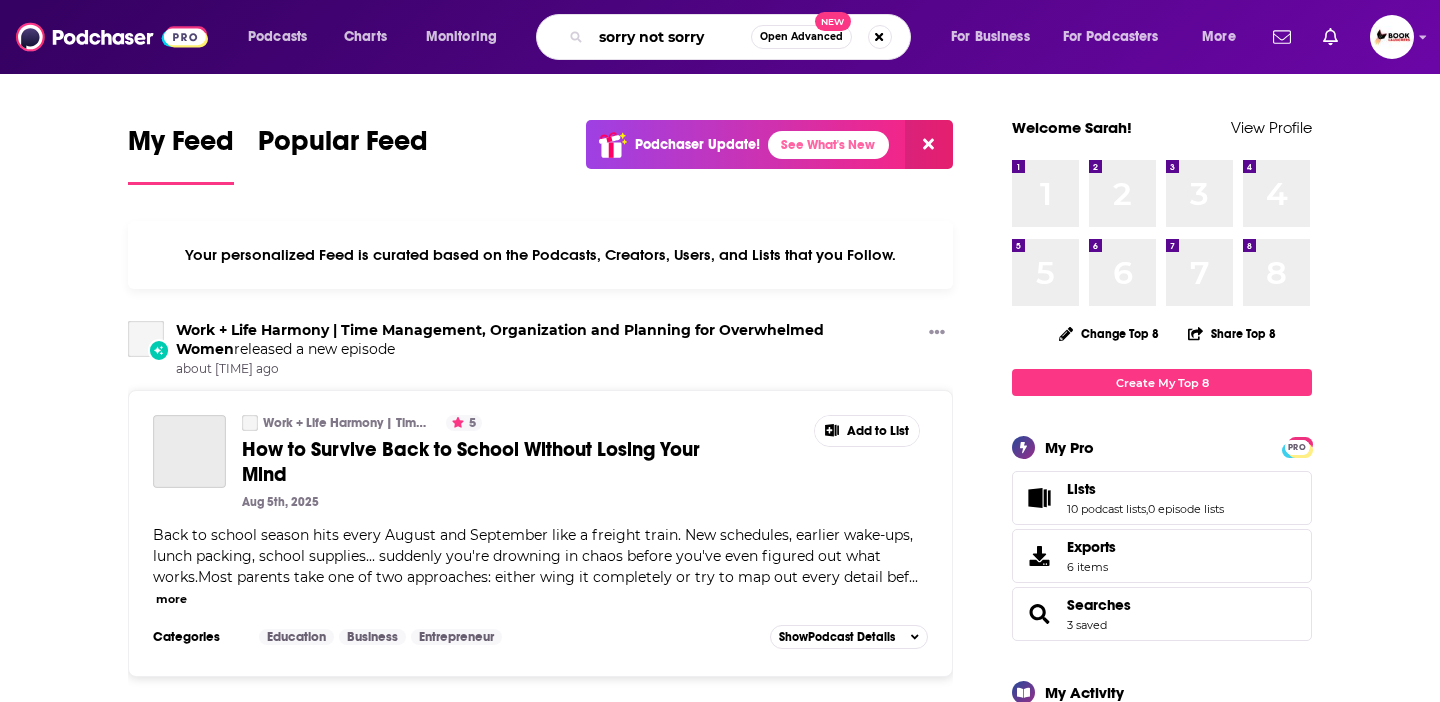 type on "sorry not sorry" 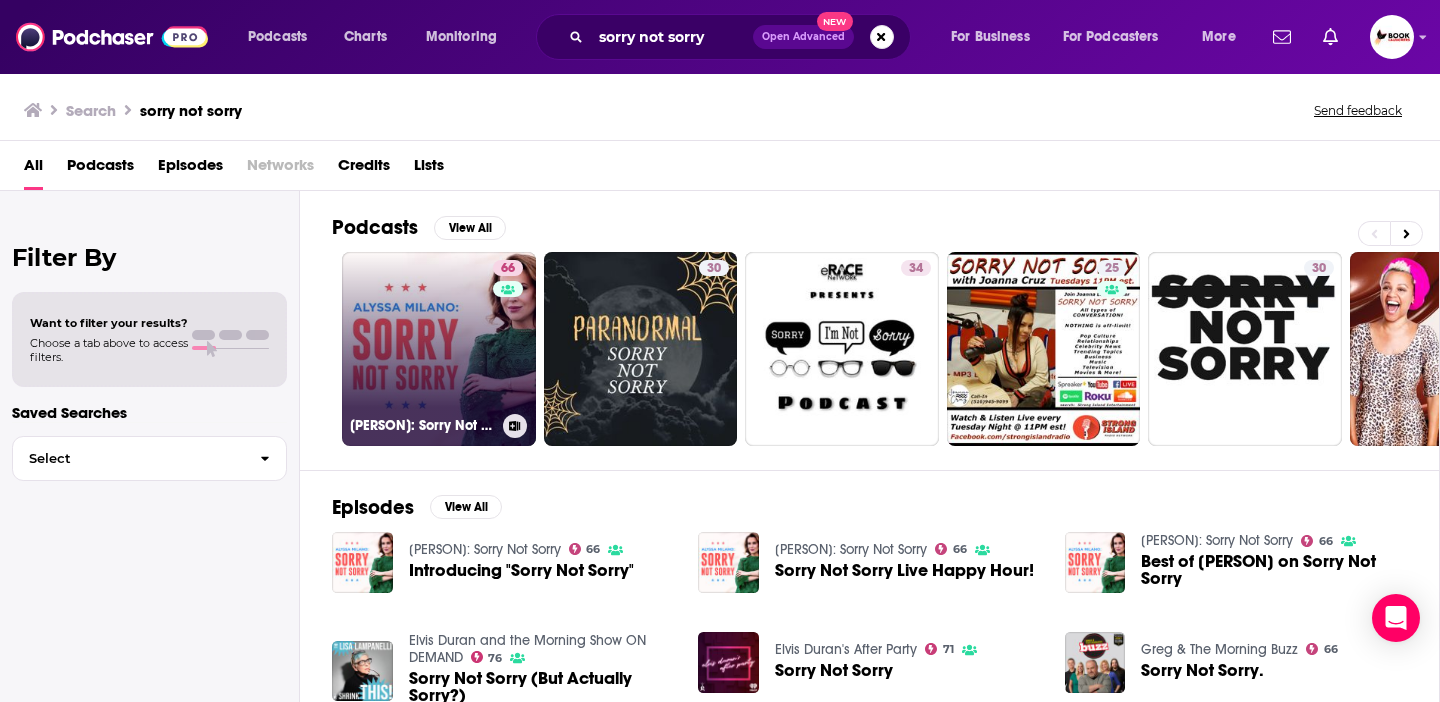 click on "[NUMBER] [PERSON]: Sorry Not Sorry" at bounding box center (439, 349) 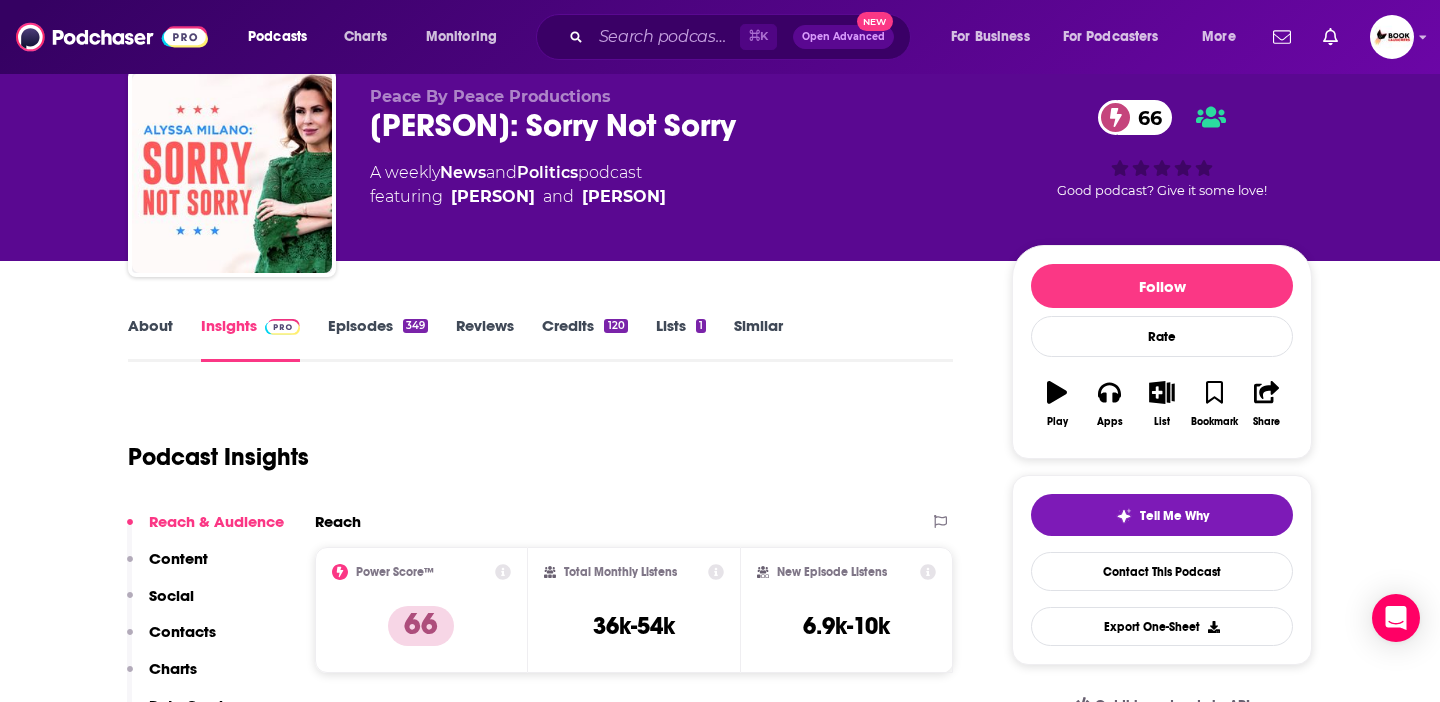 scroll, scrollTop: 69, scrollLeft: 0, axis: vertical 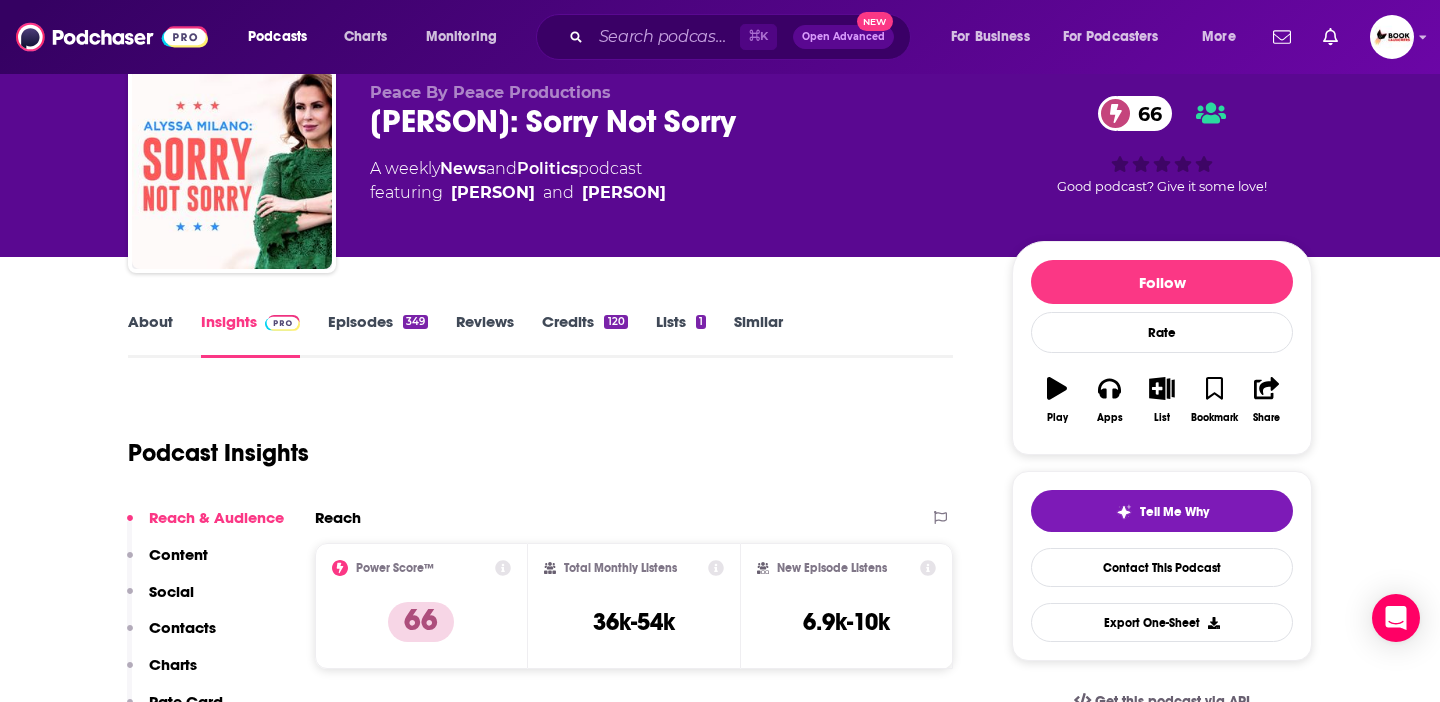 click on "About" at bounding box center (150, 335) 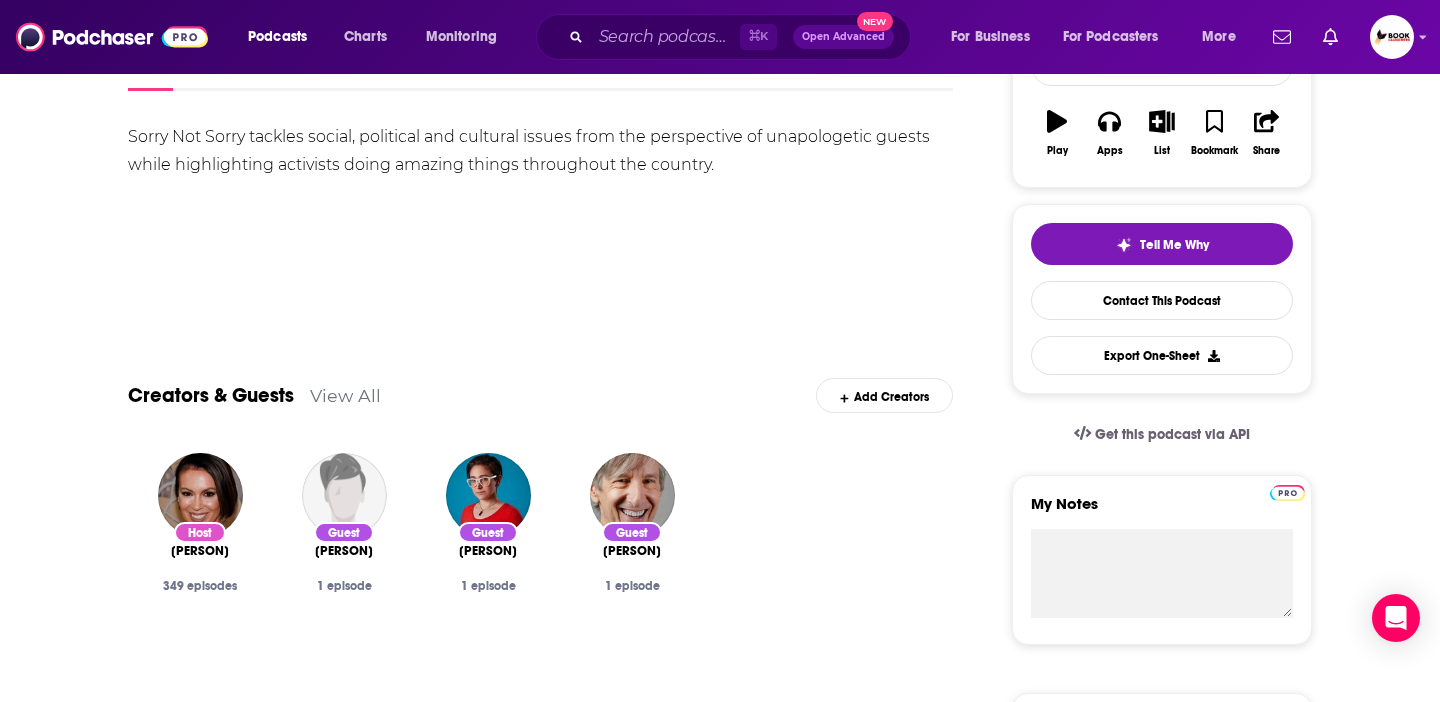 scroll, scrollTop: 29, scrollLeft: 0, axis: vertical 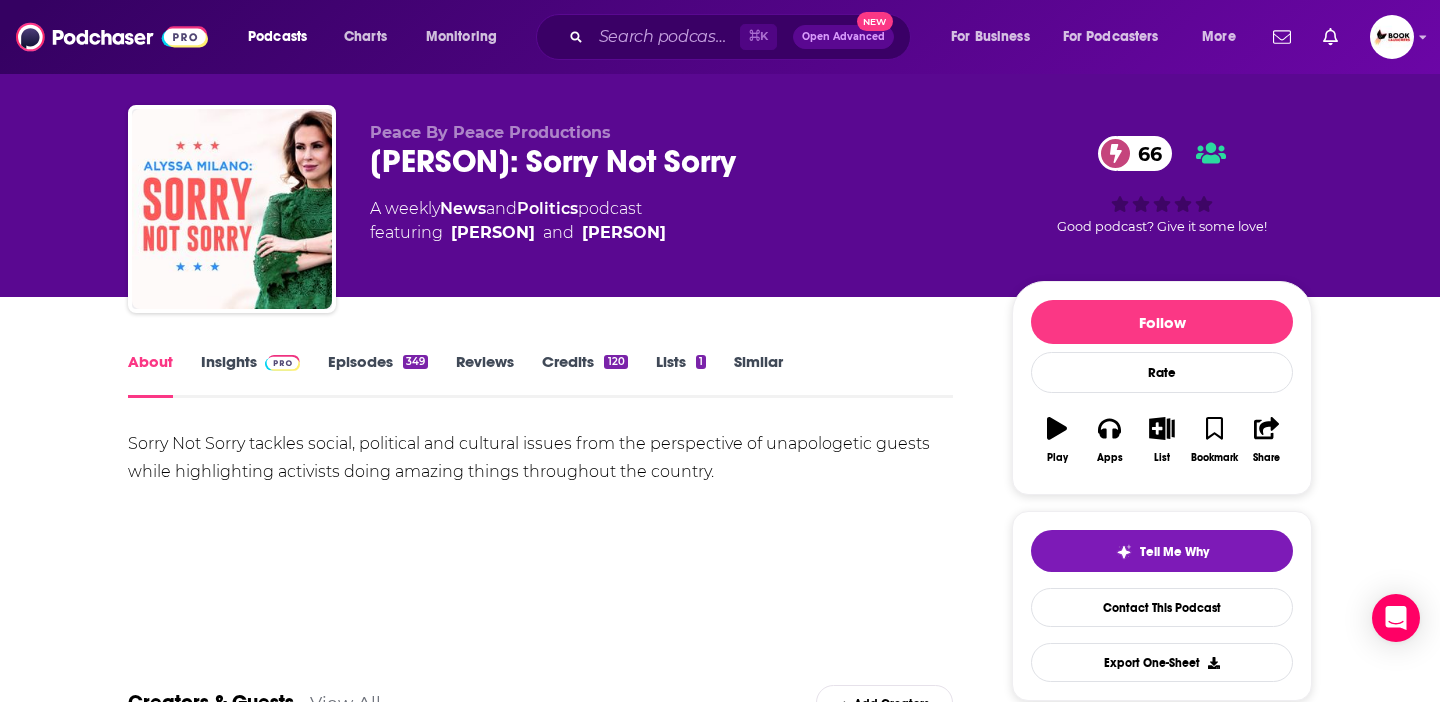 click on "Insights" at bounding box center [250, 375] 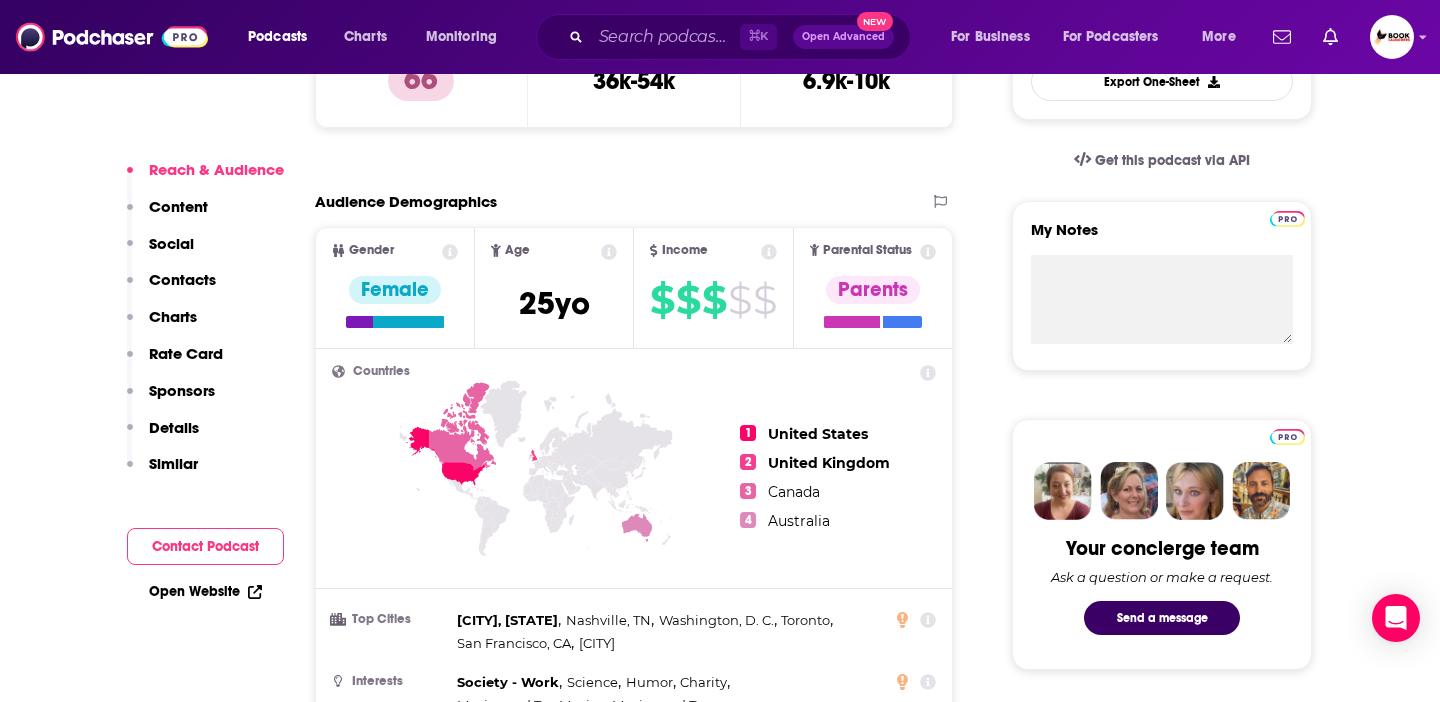 scroll, scrollTop: 0, scrollLeft: 0, axis: both 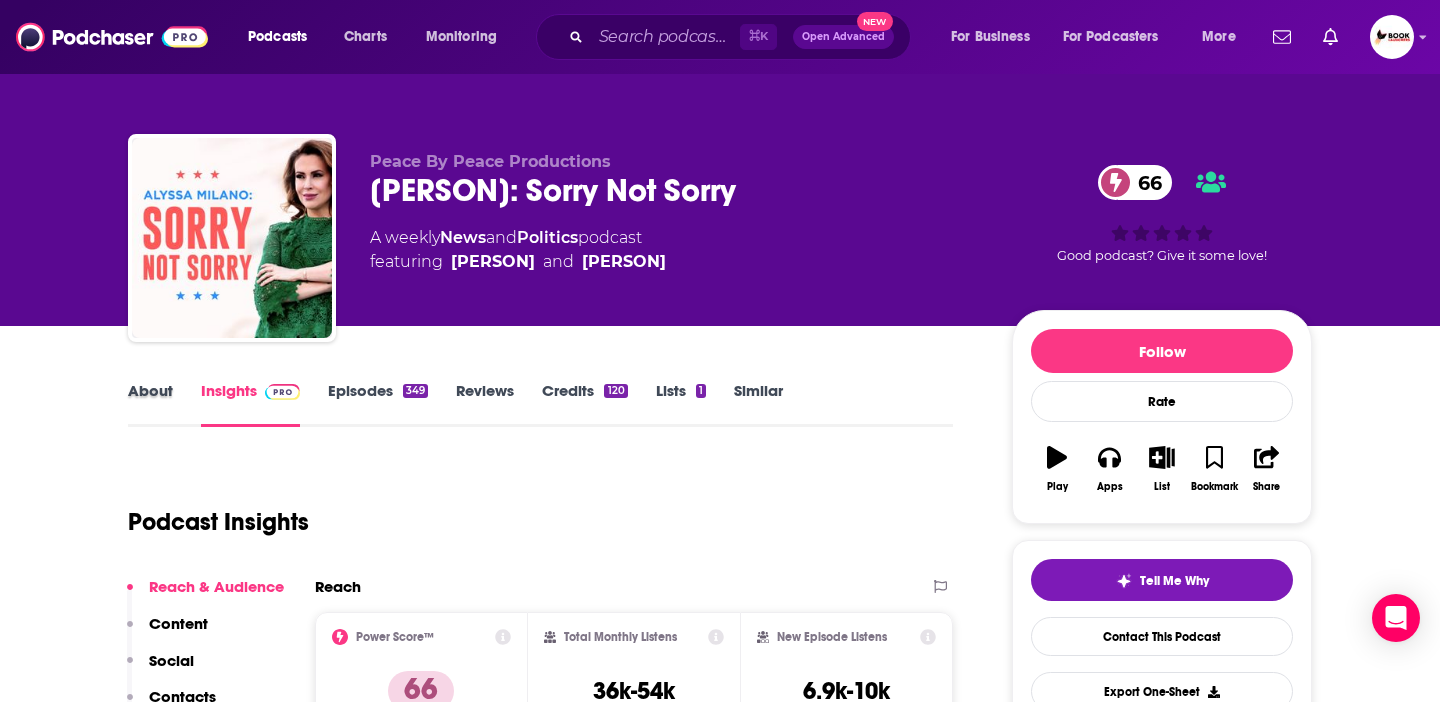 click on "About" at bounding box center [164, 404] 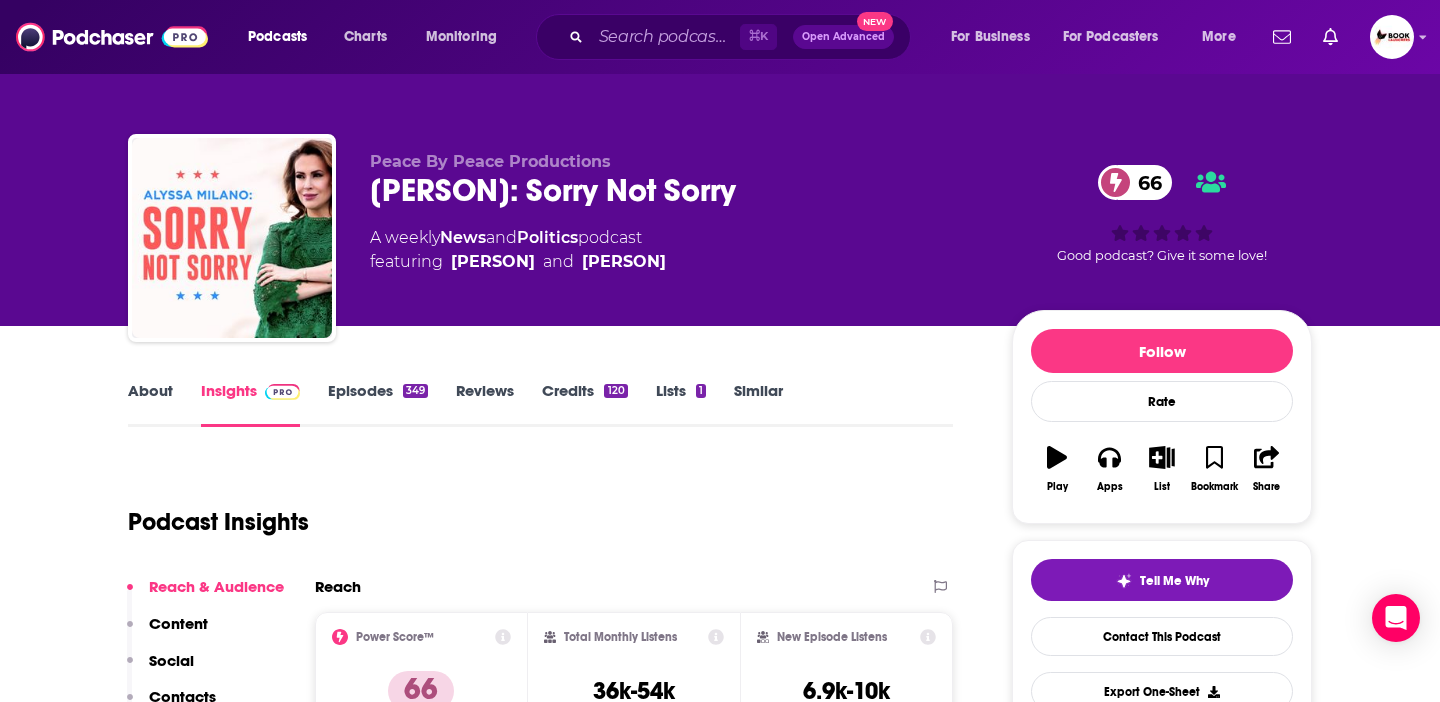 click on "About" at bounding box center [150, 404] 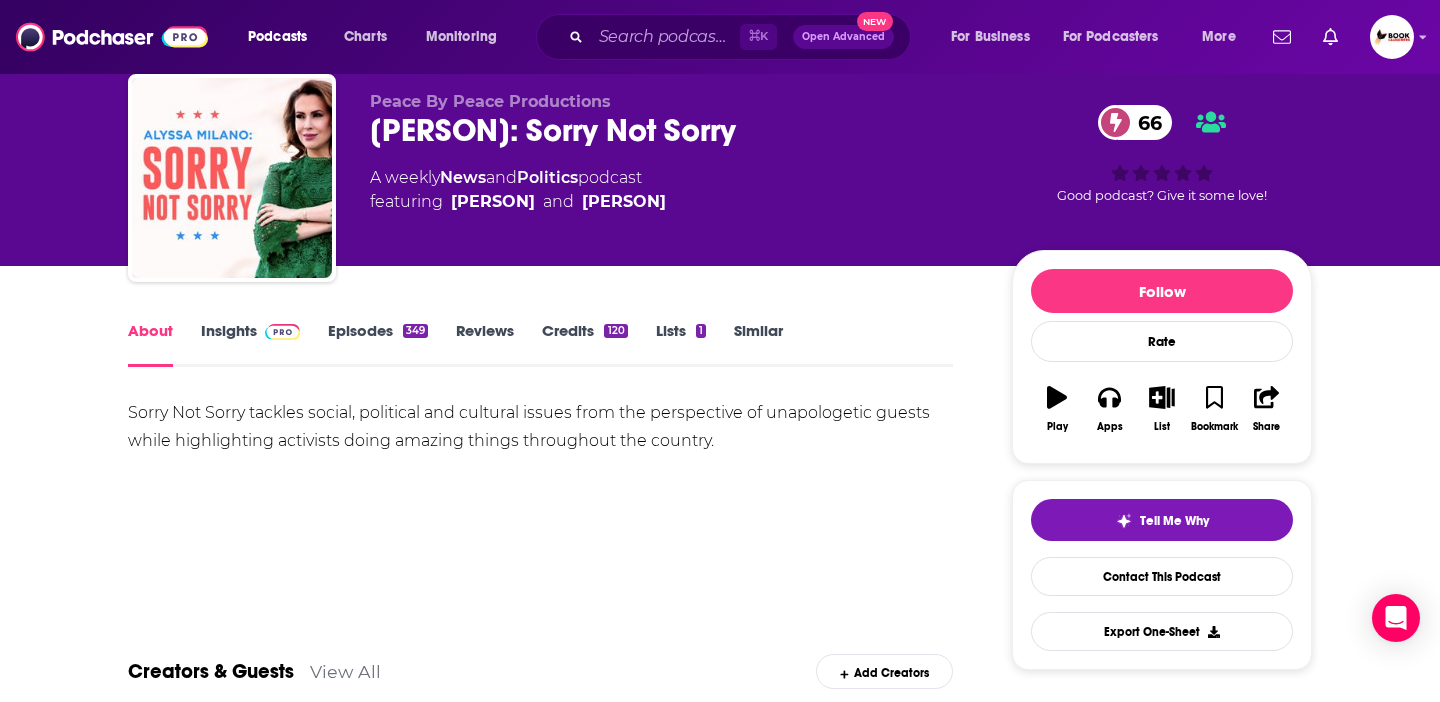 scroll, scrollTop: 0, scrollLeft: 0, axis: both 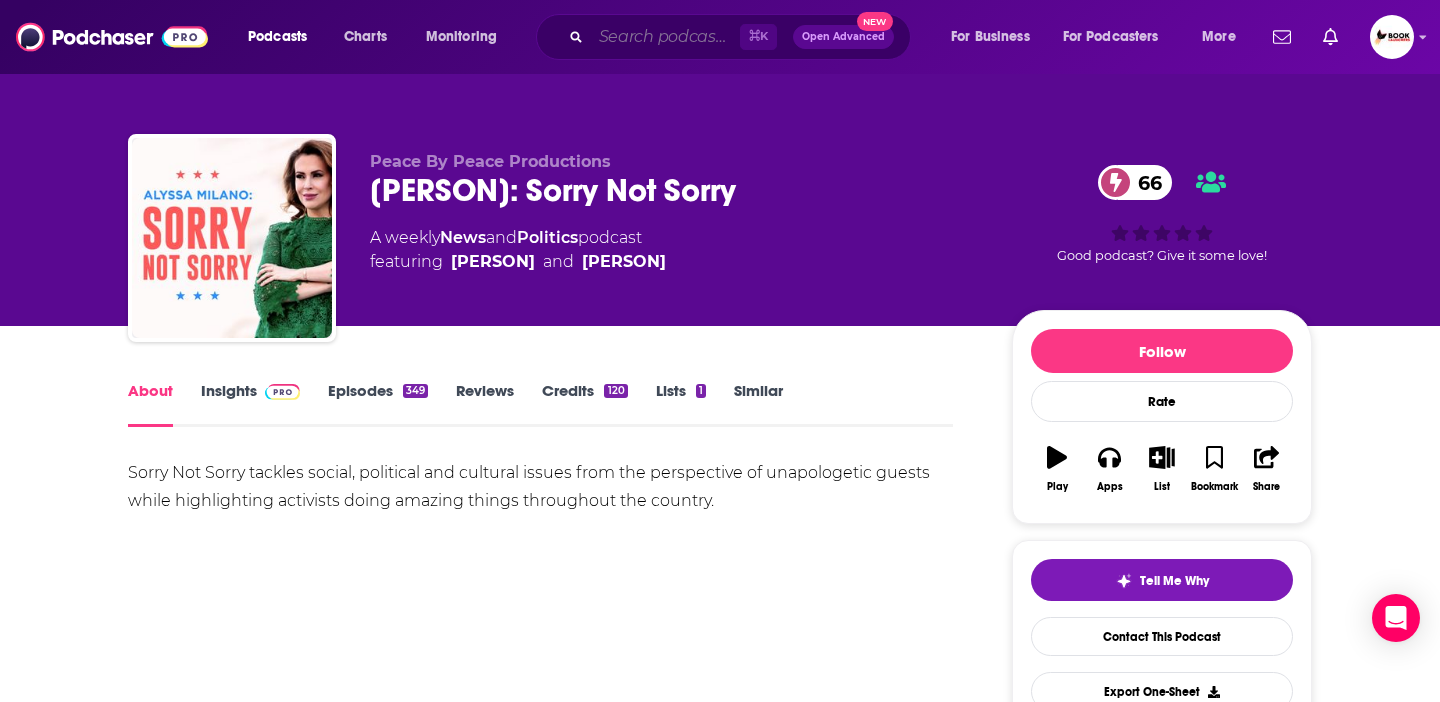 click at bounding box center [665, 37] 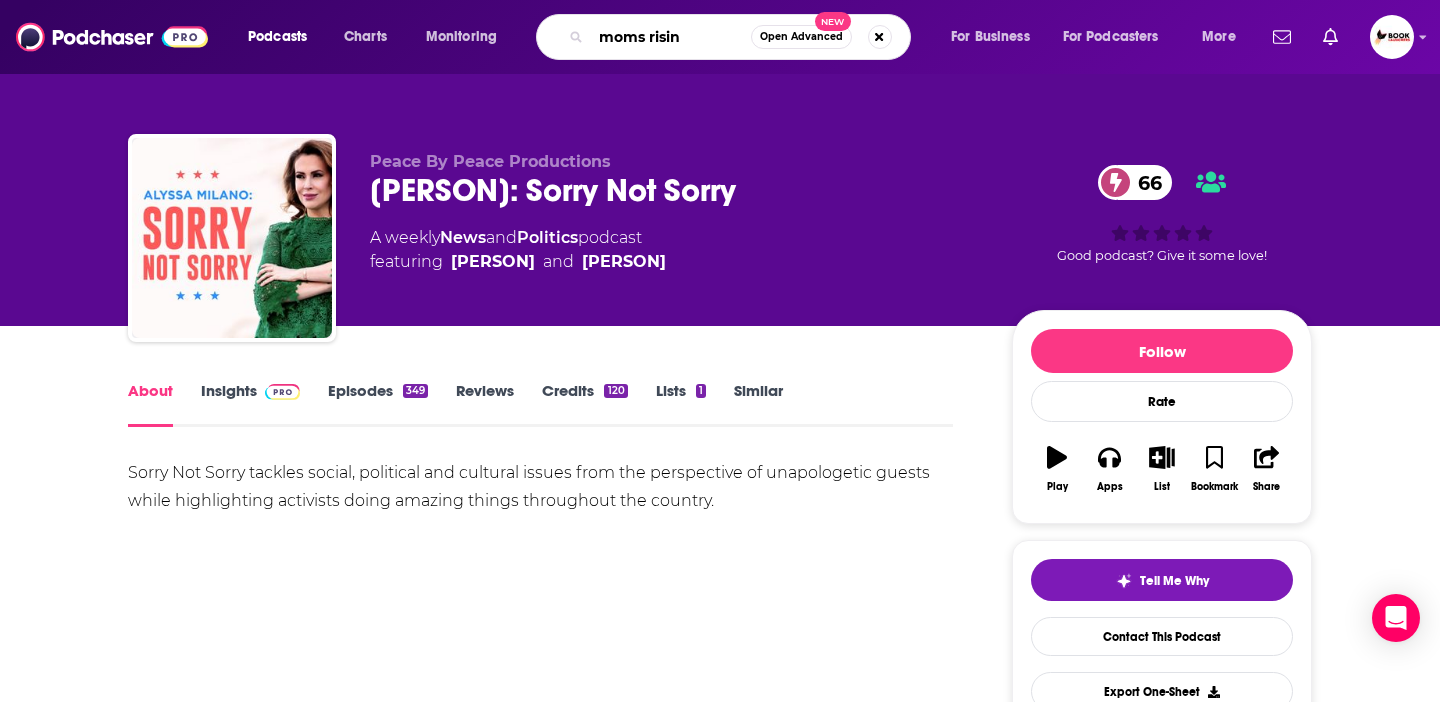 type on "Moms Rising" 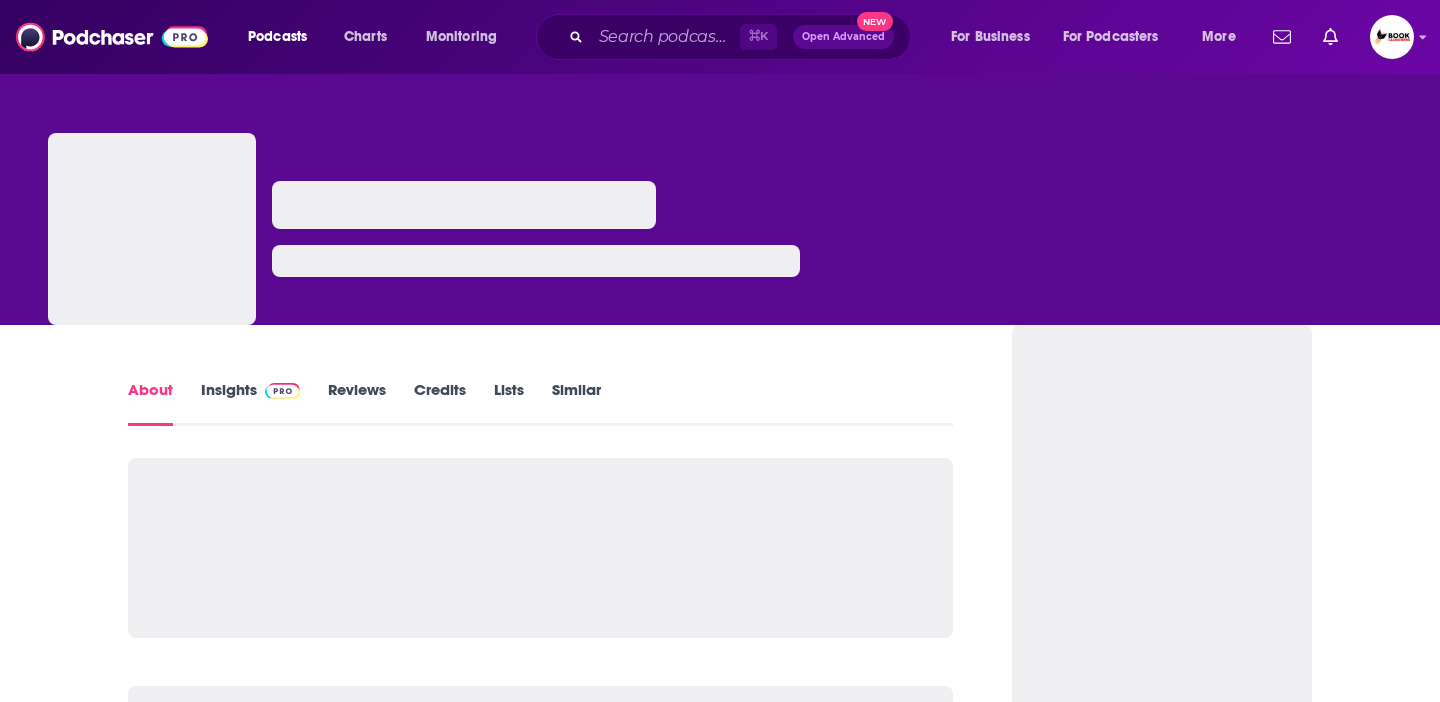 scroll, scrollTop: 0, scrollLeft: 0, axis: both 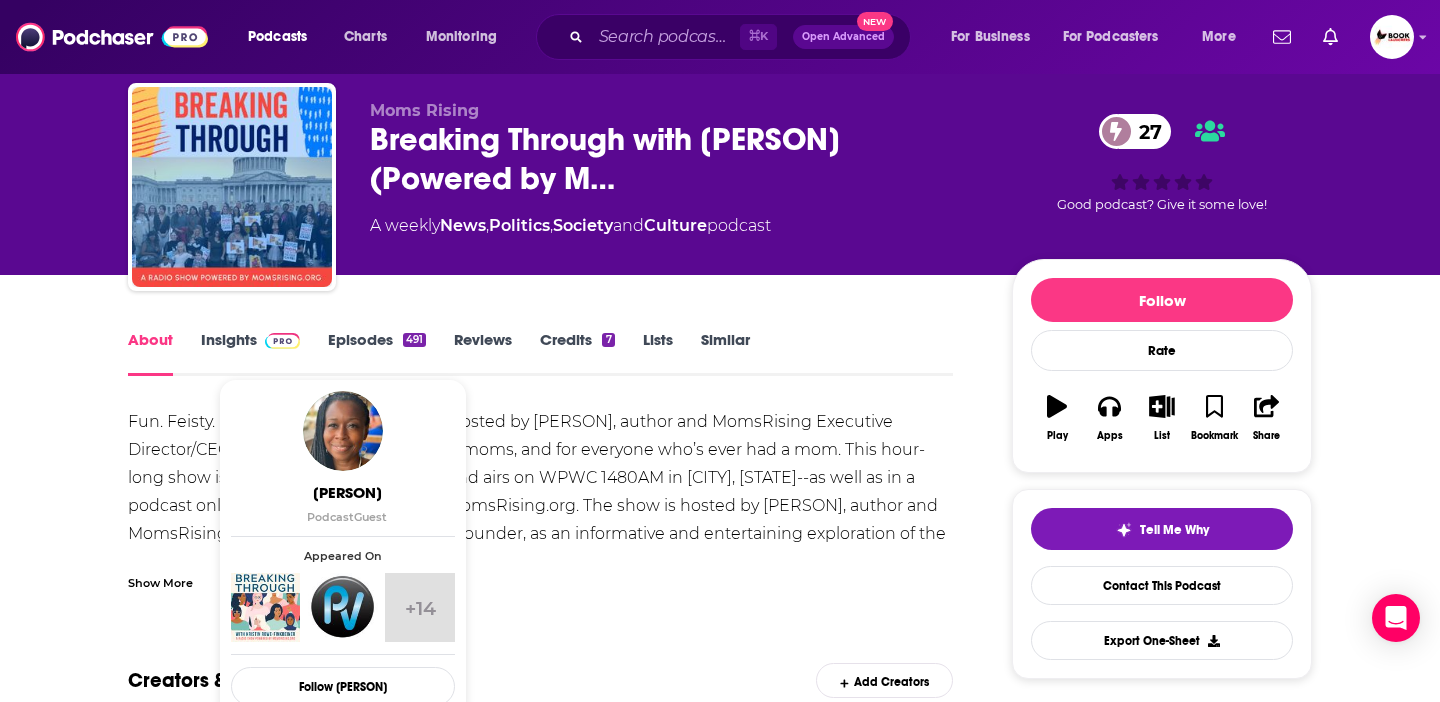 click on "Insights" at bounding box center (250, 353) 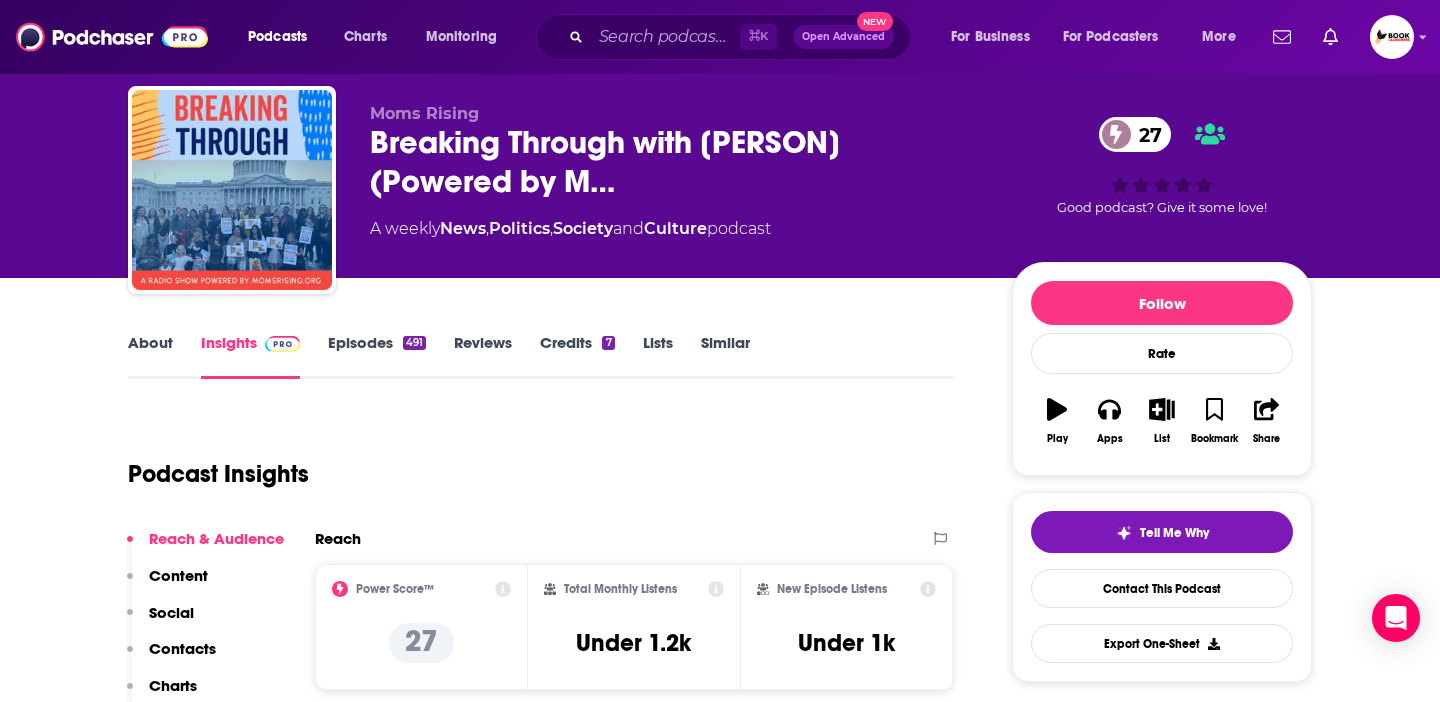 scroll, scrollTop: 0, scrollLeft: 0, axis: both 